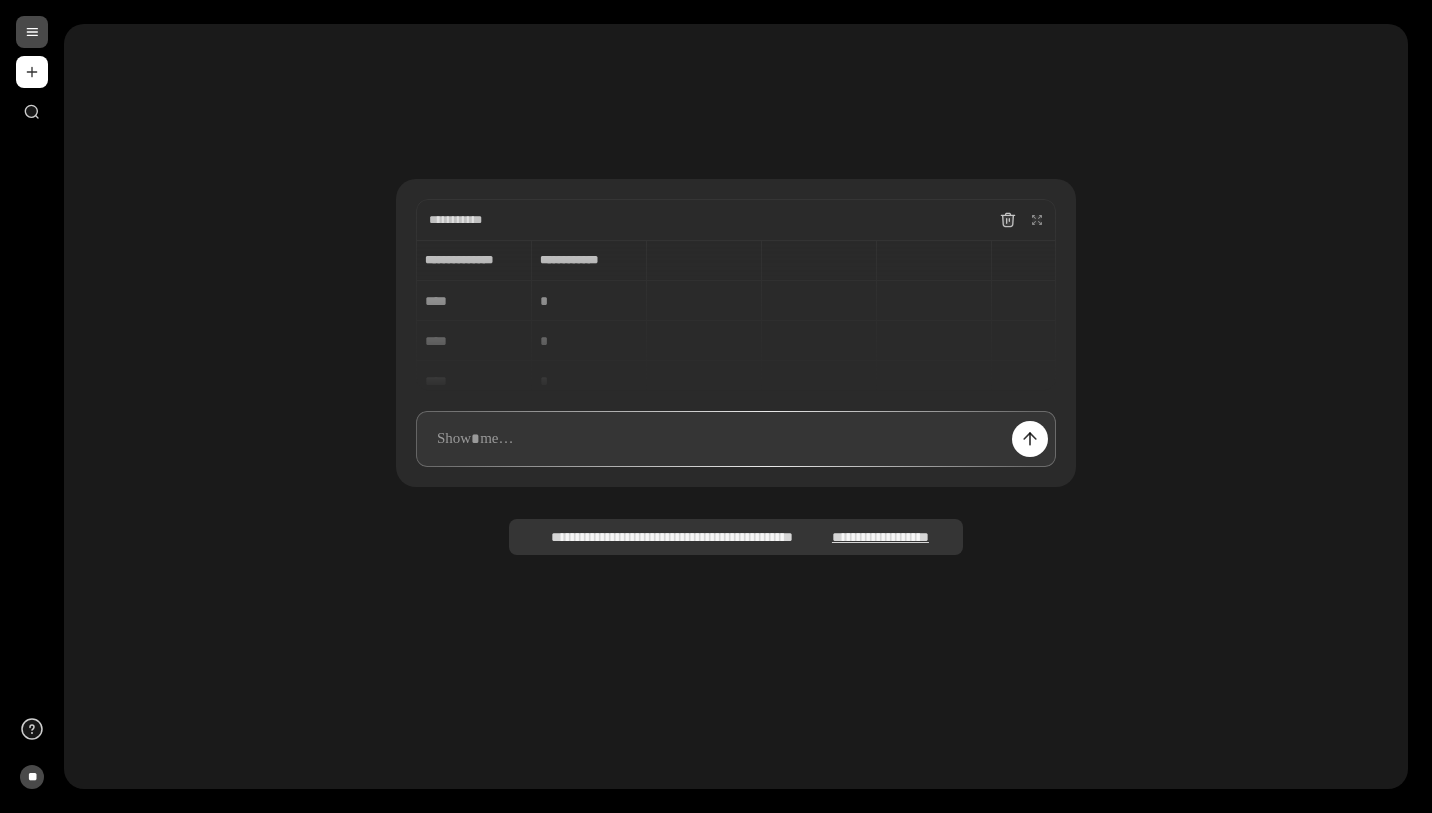 scroll, scrollTop: 0, scrollLeft: 0, axis: both 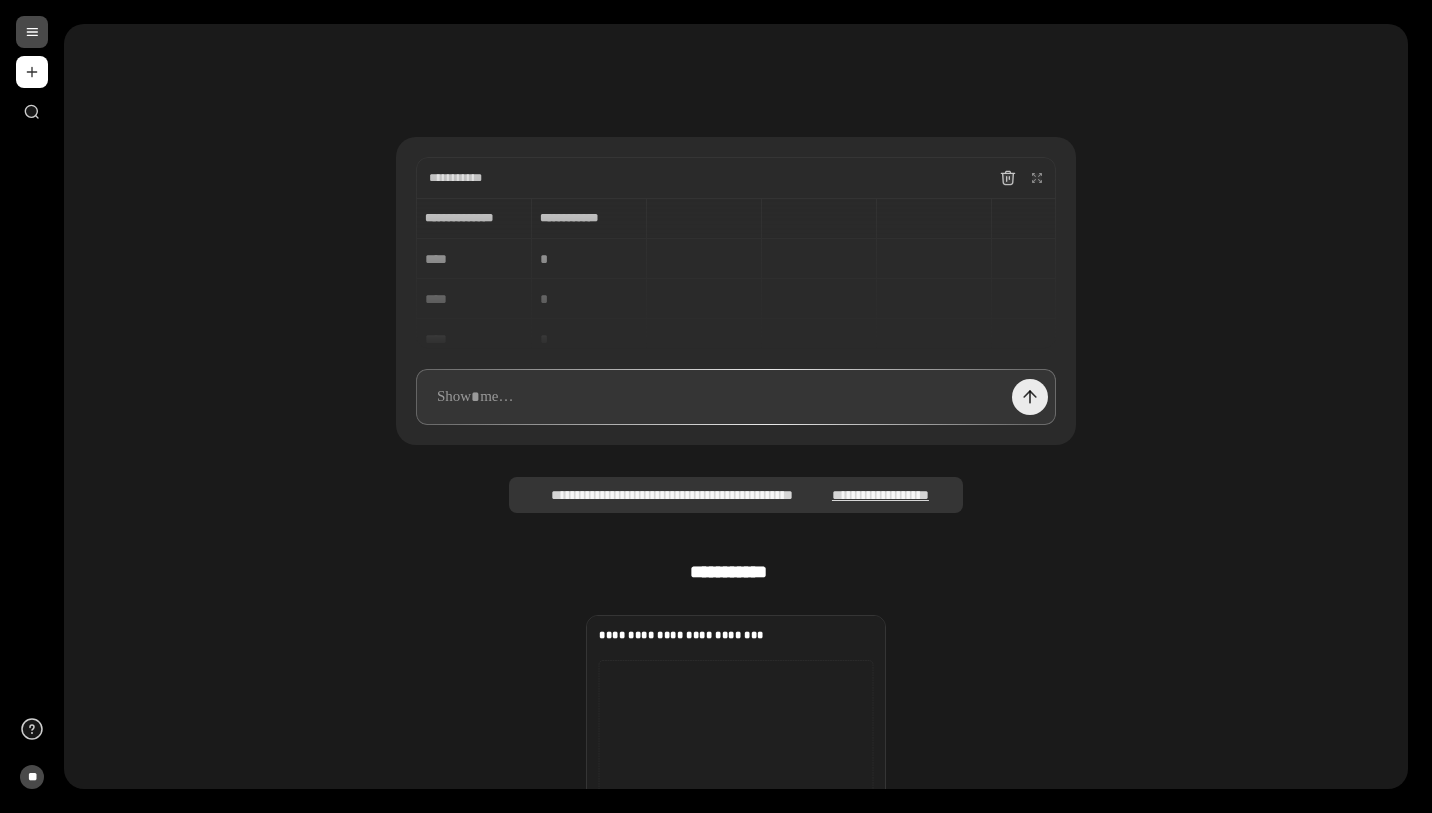 click at bounding box center (1030, 397) 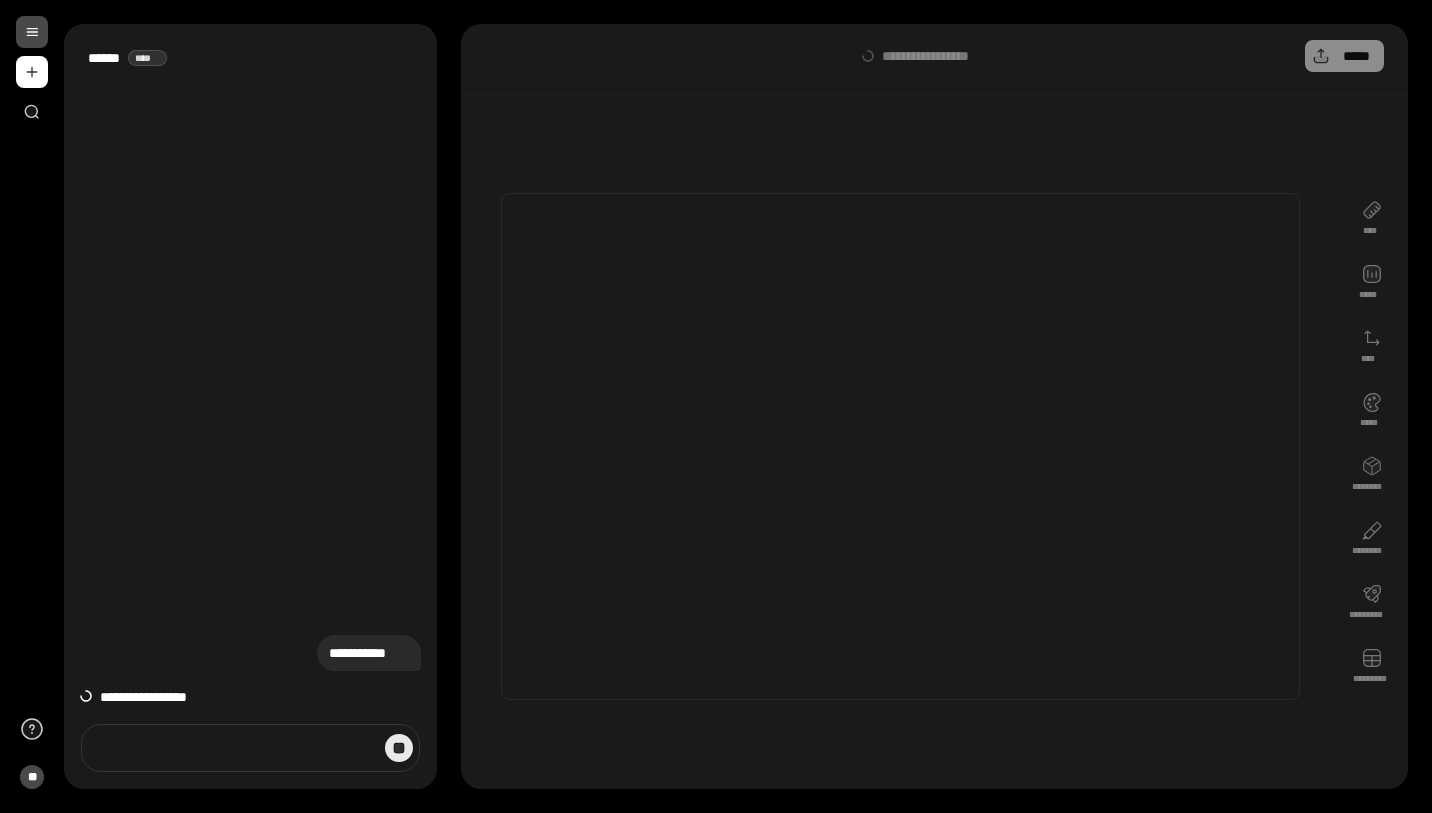 click at bounding box center [399, 748] 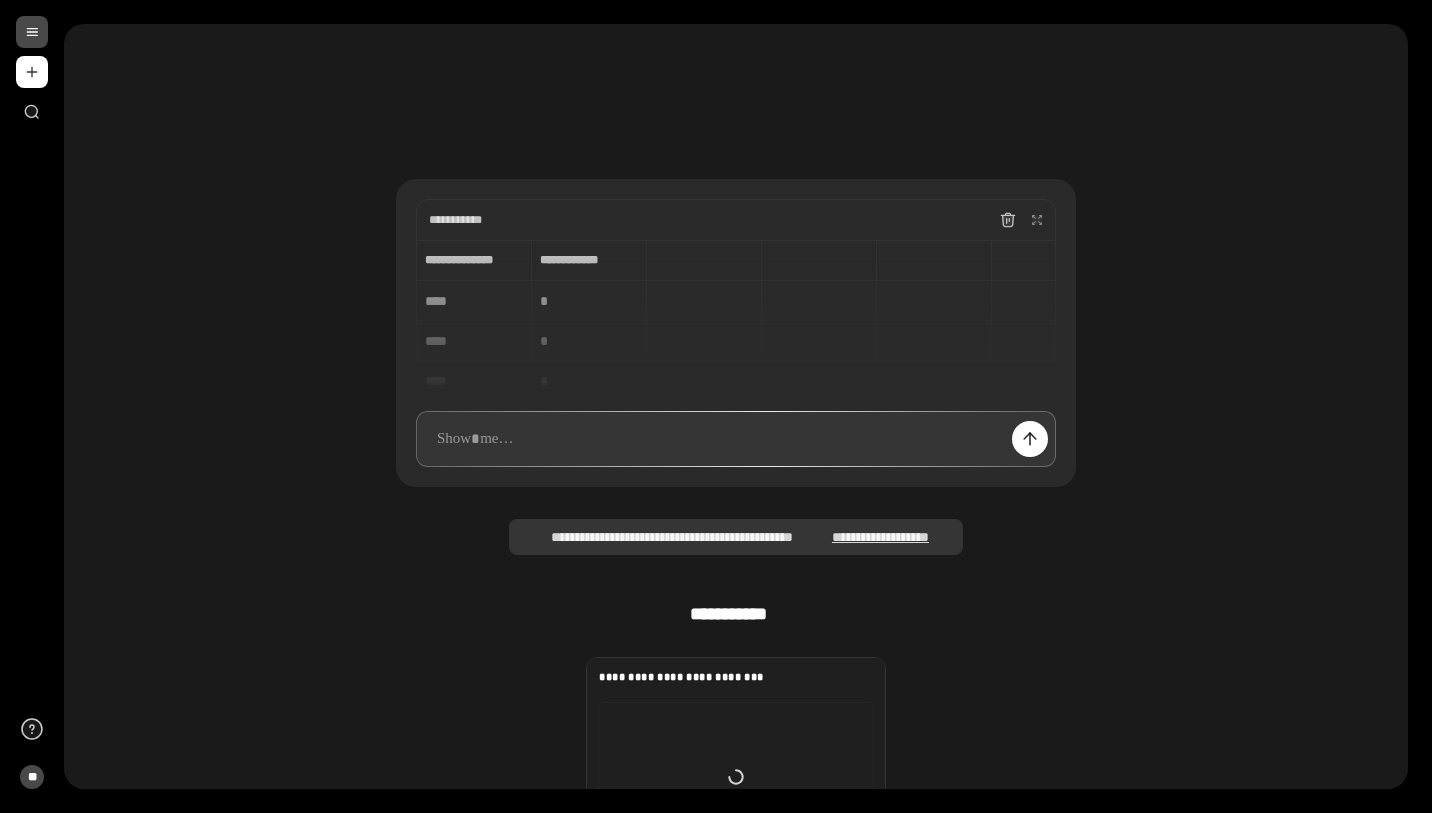 scroll, scrollTop: 228, scrollLeft: 0, axis: vertical 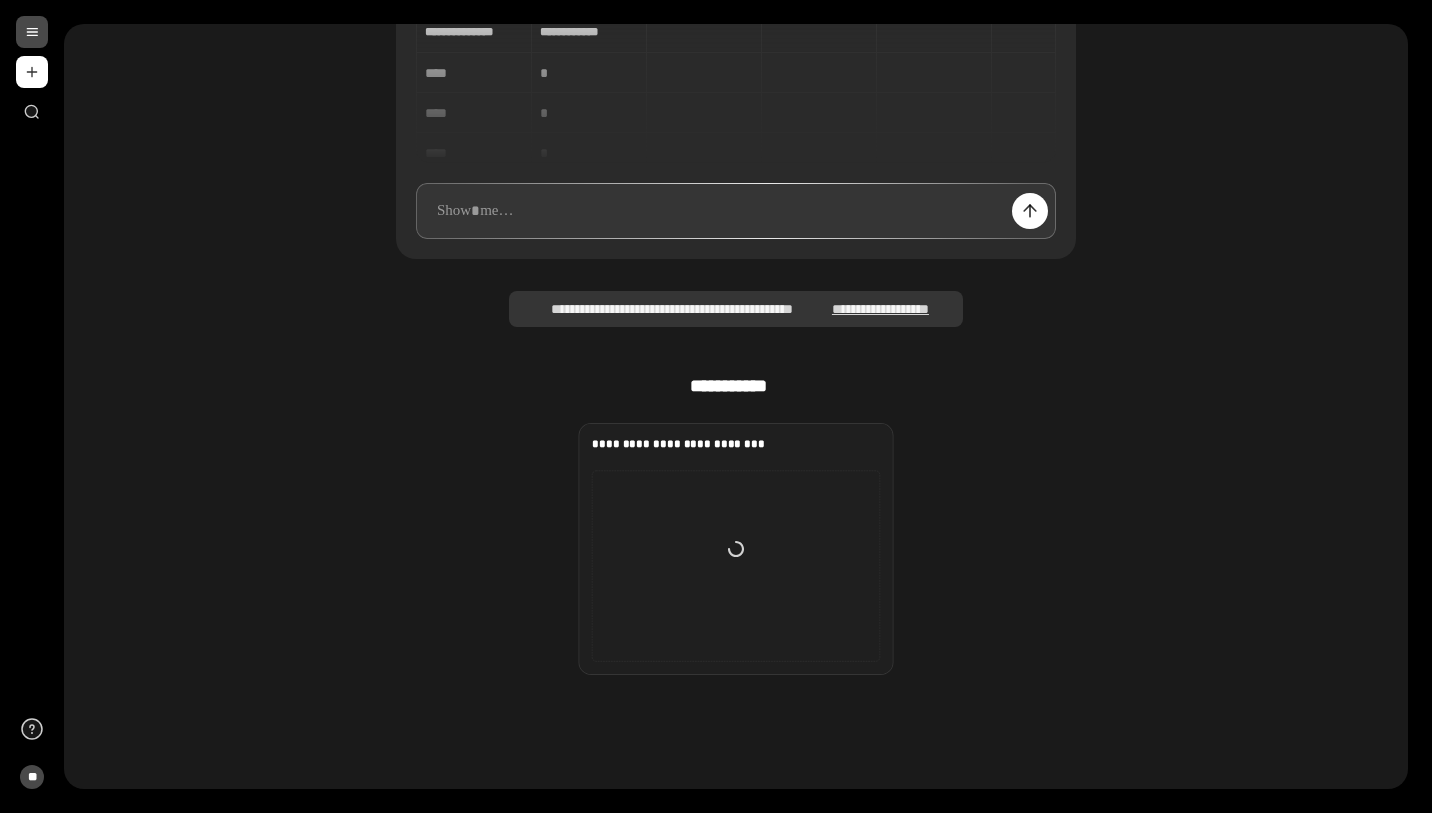 drag, startPoint x: 796, startPoint y: 517, endPoint x: 680, endPoint y: 484, distance: 120.60265 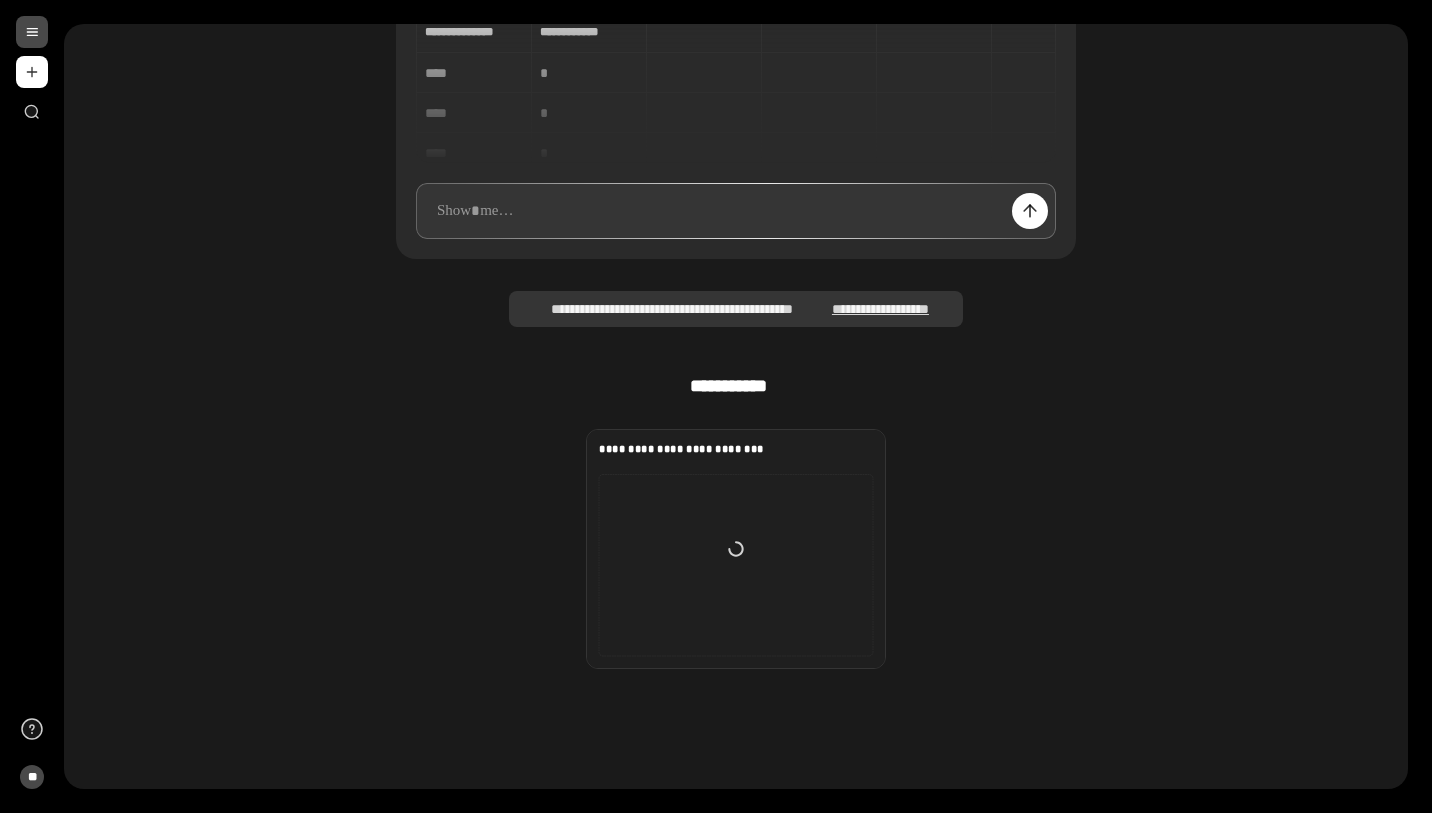 click on "**********" at bounding box center [736, 549] 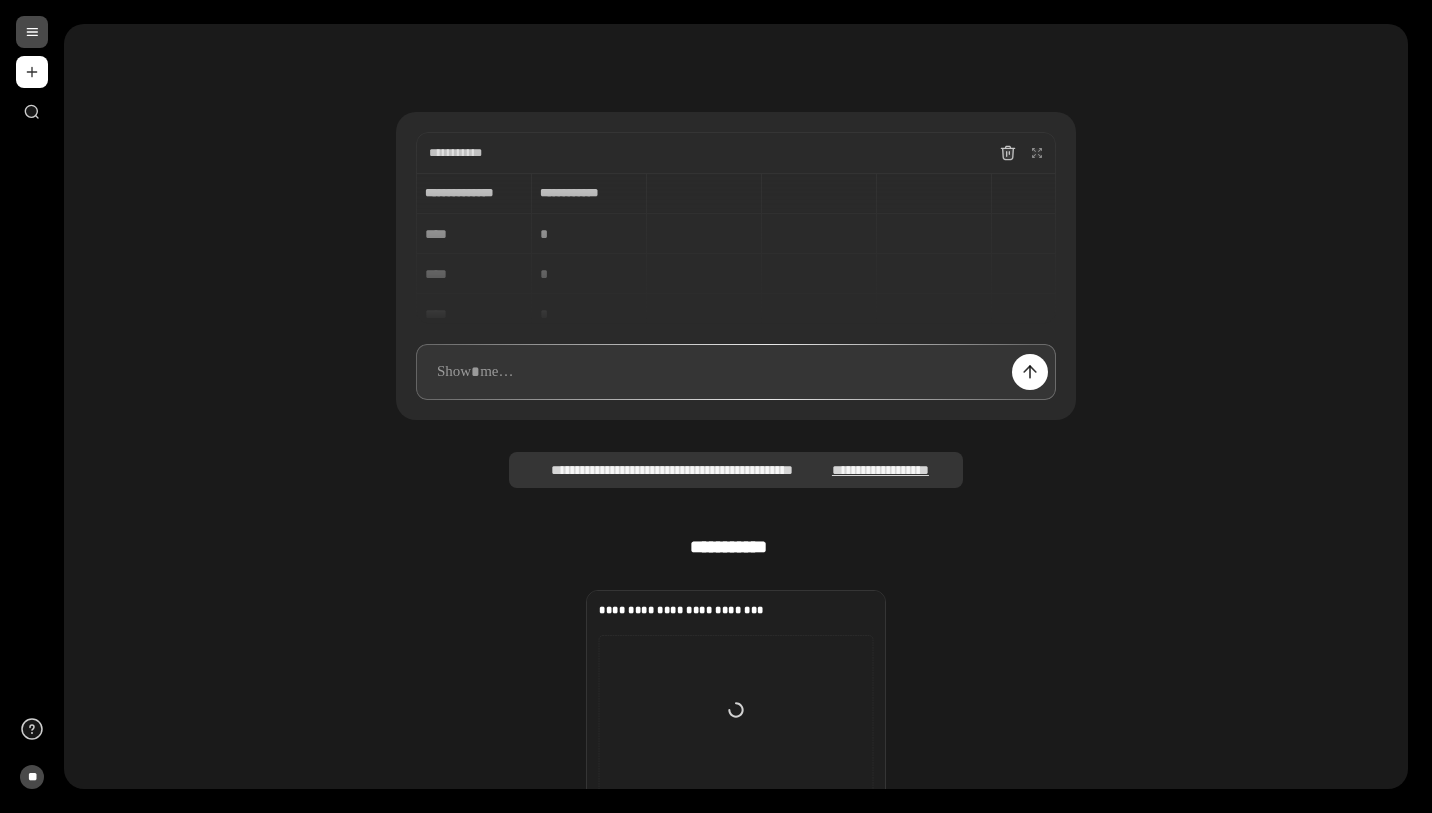 scroll, scrollTop: 0, scrollLeft: 0, axis: both 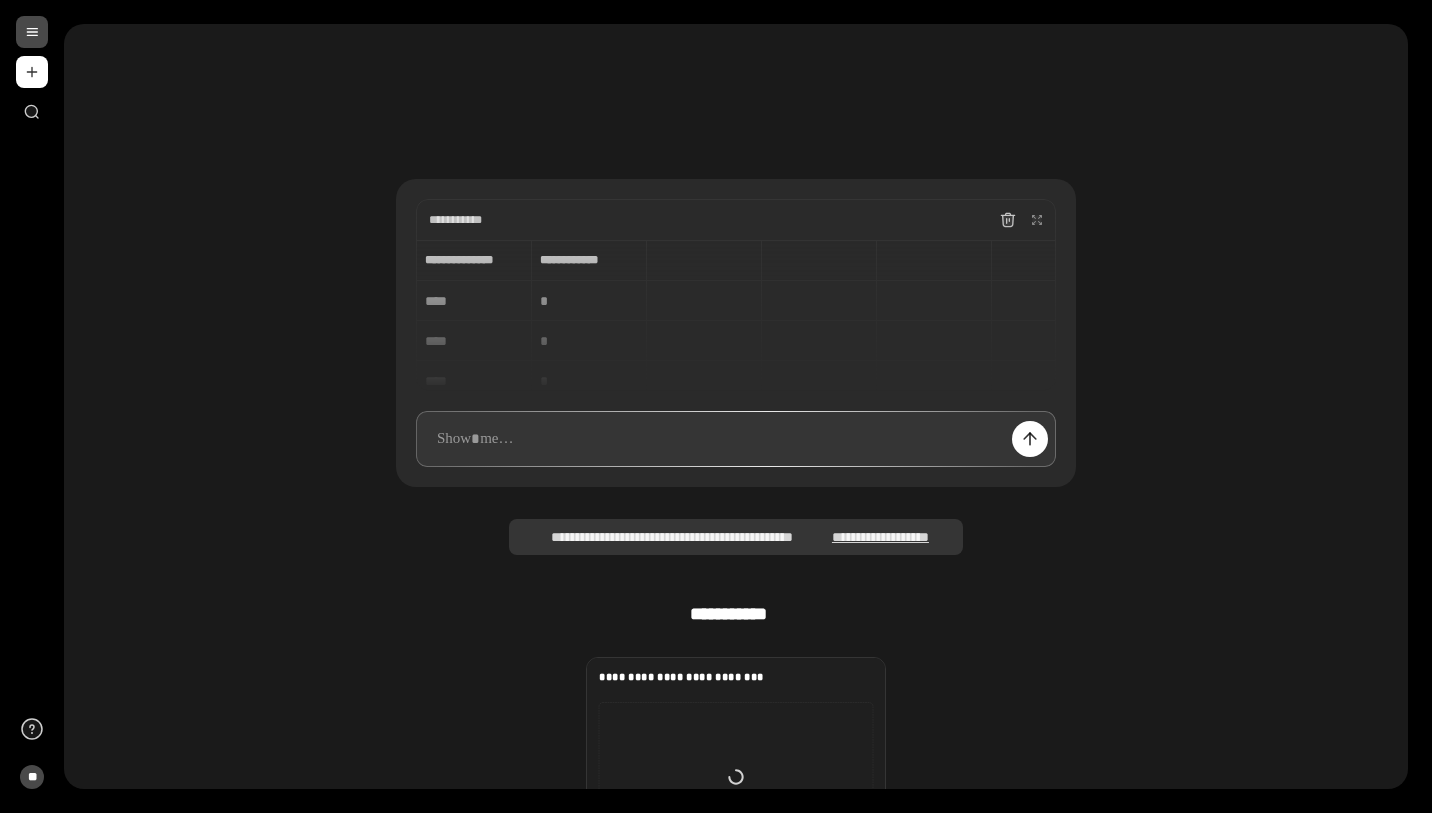 click on "**********" at bounding box center (736, 315) 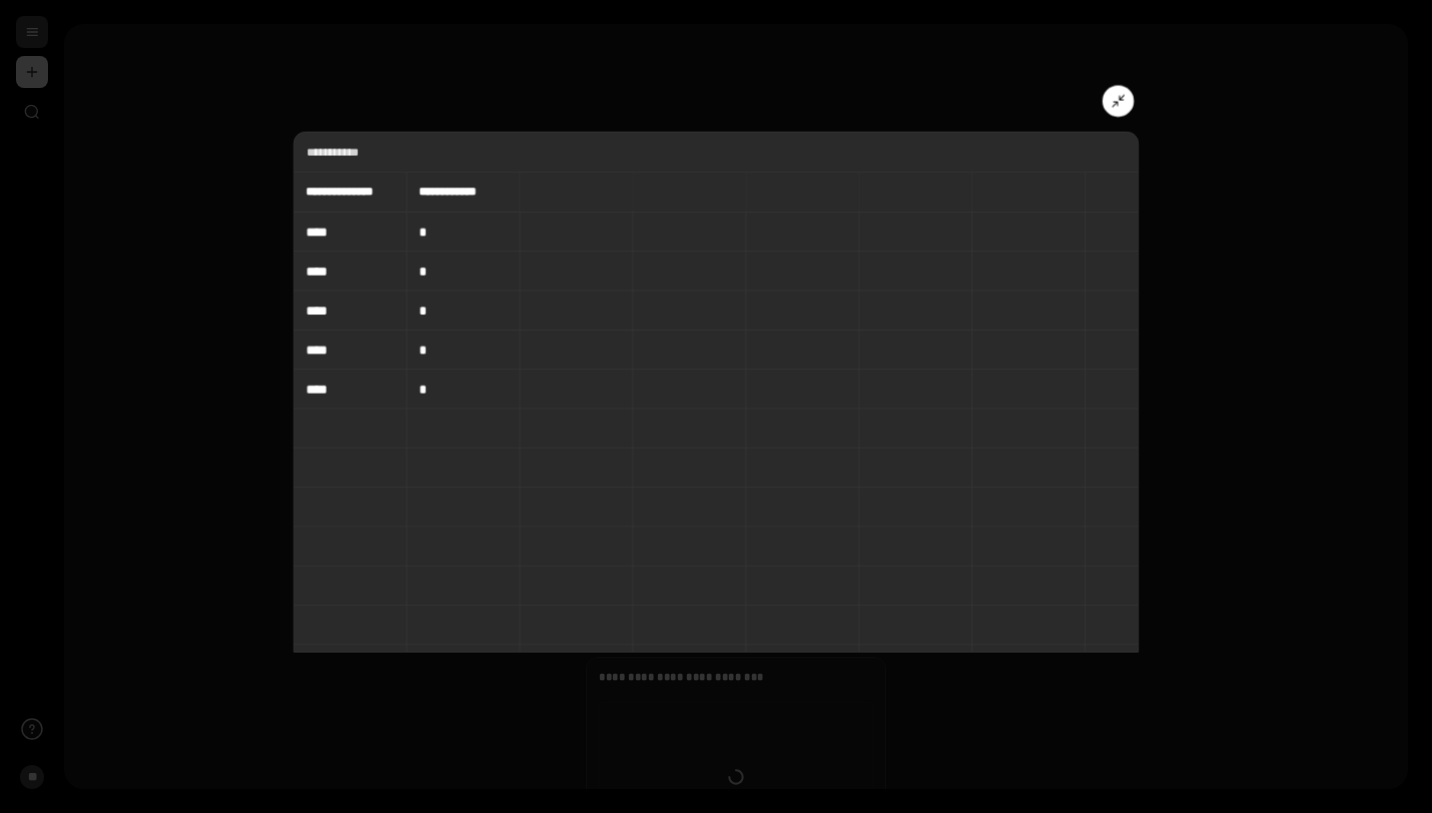 scroll, scrollTop: 15, scrollLeft: 0, axis: vertical 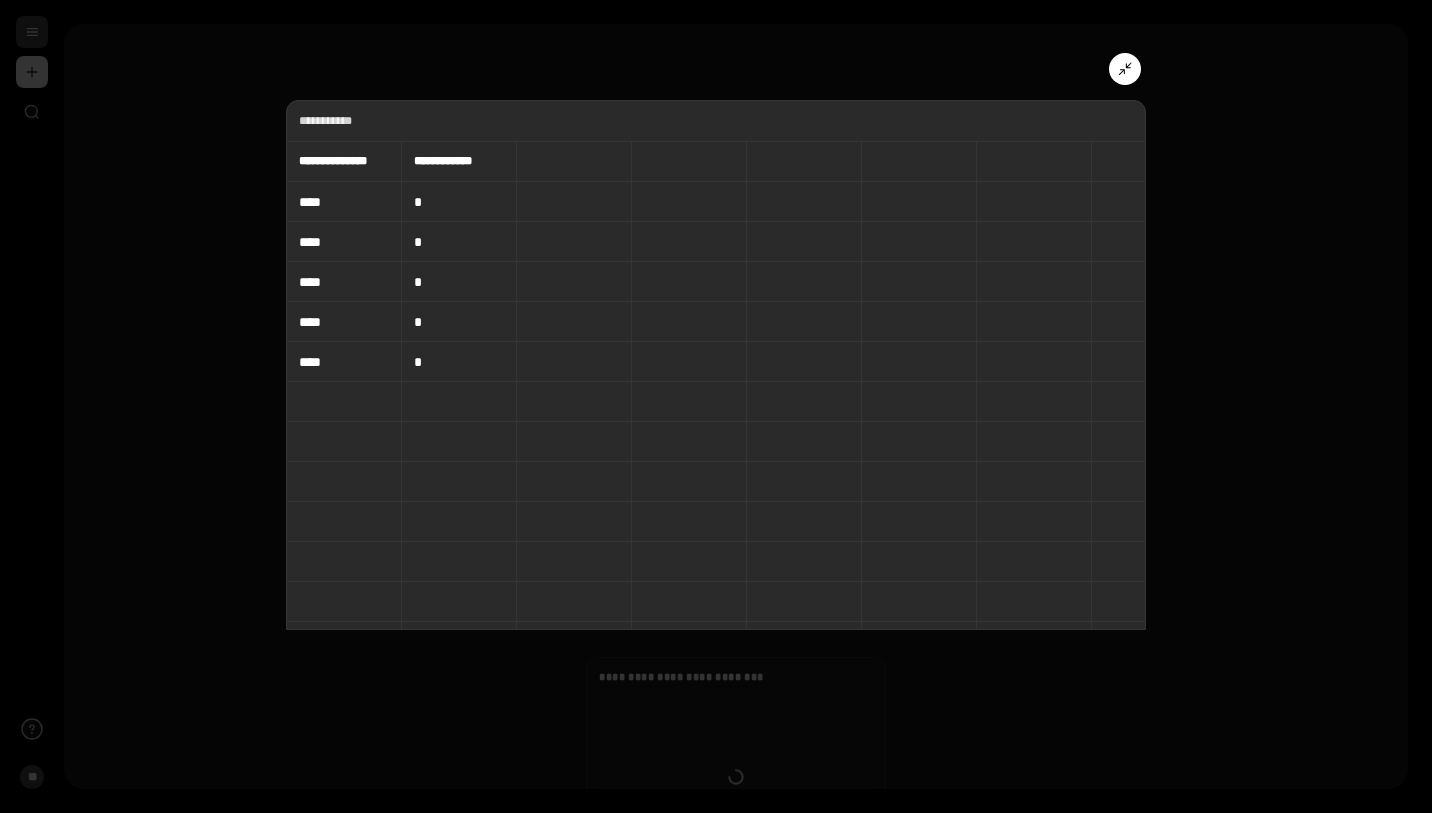 click on "*" at bounding box center (459, 362) 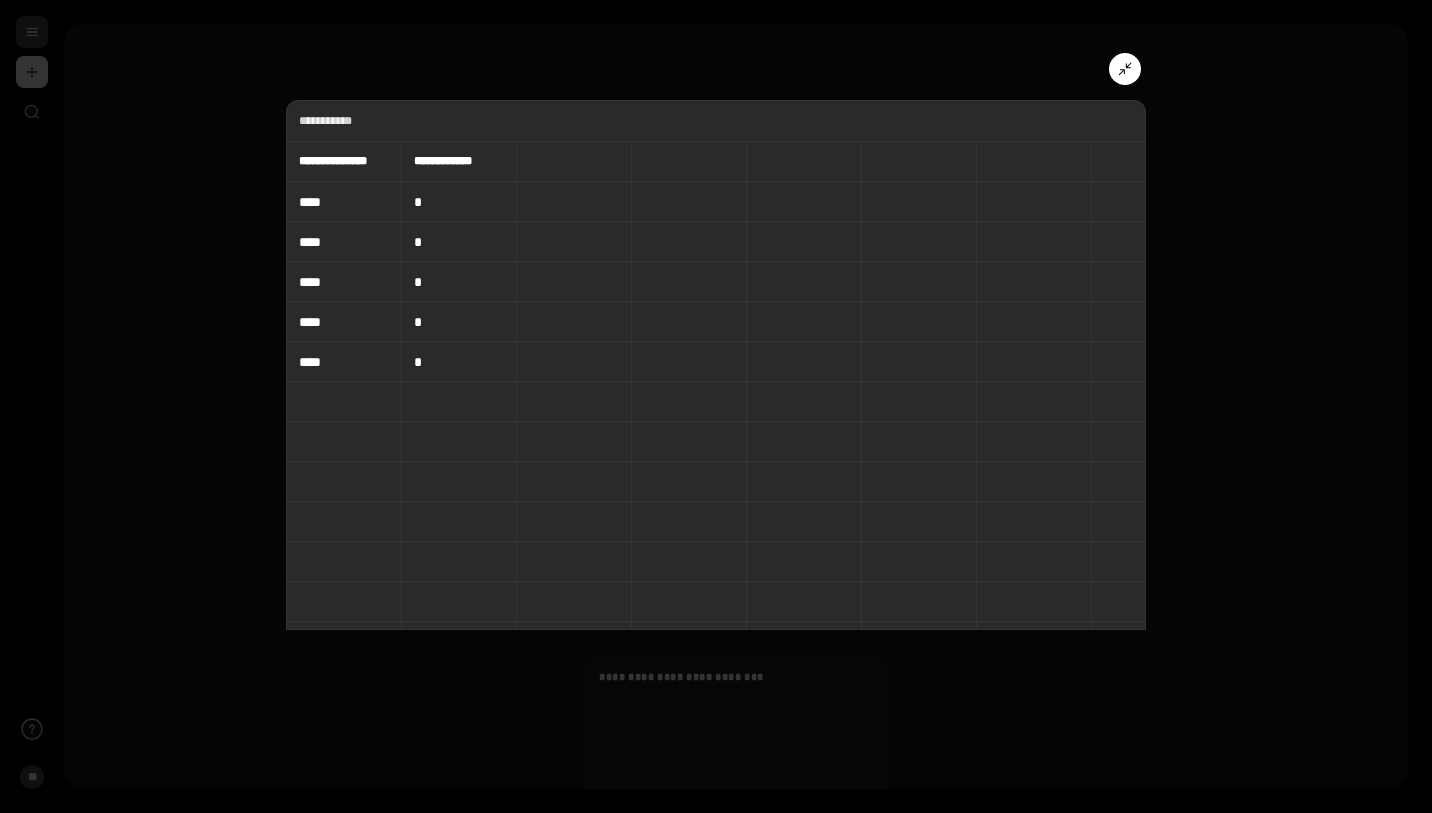 click 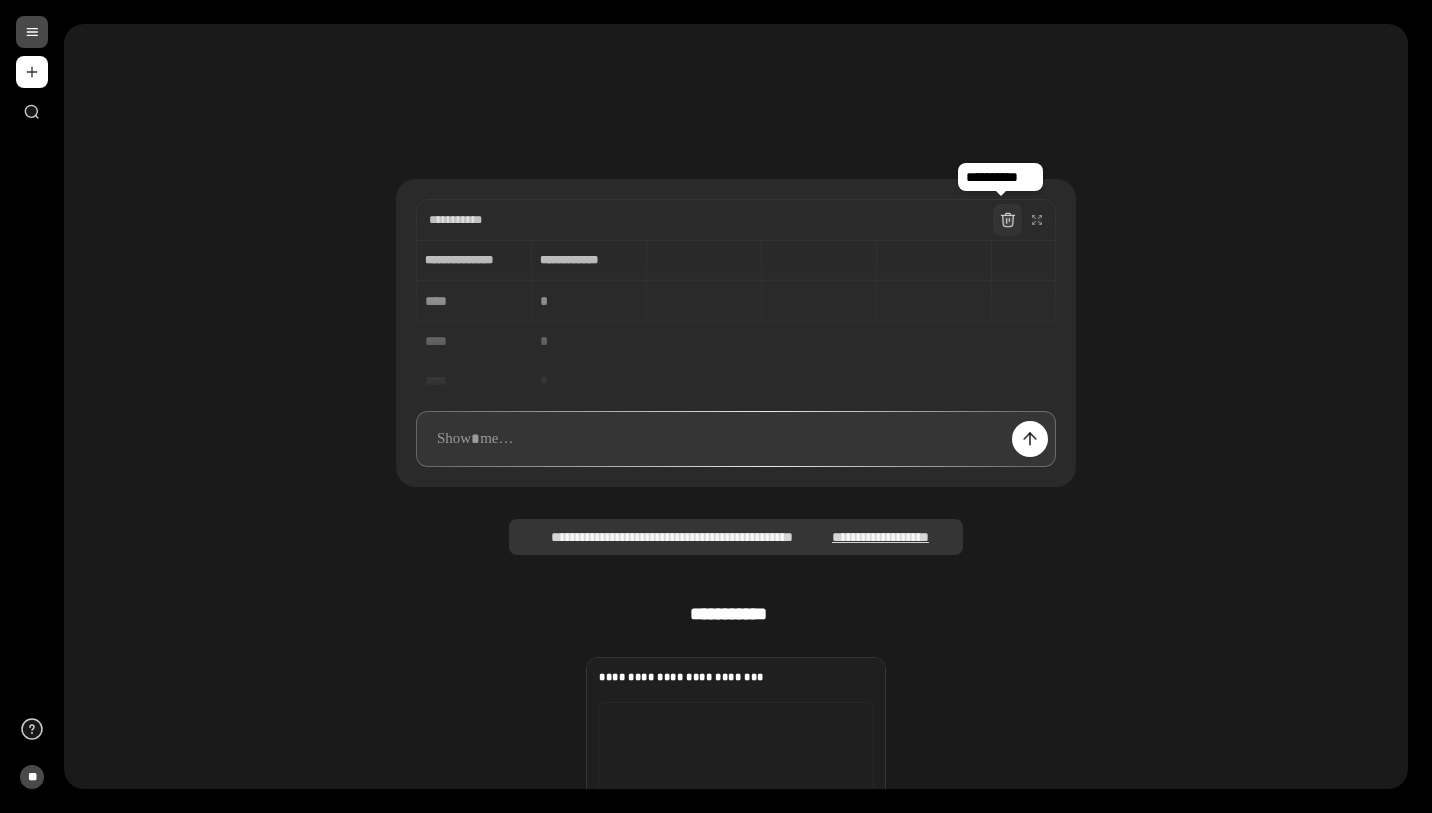 click 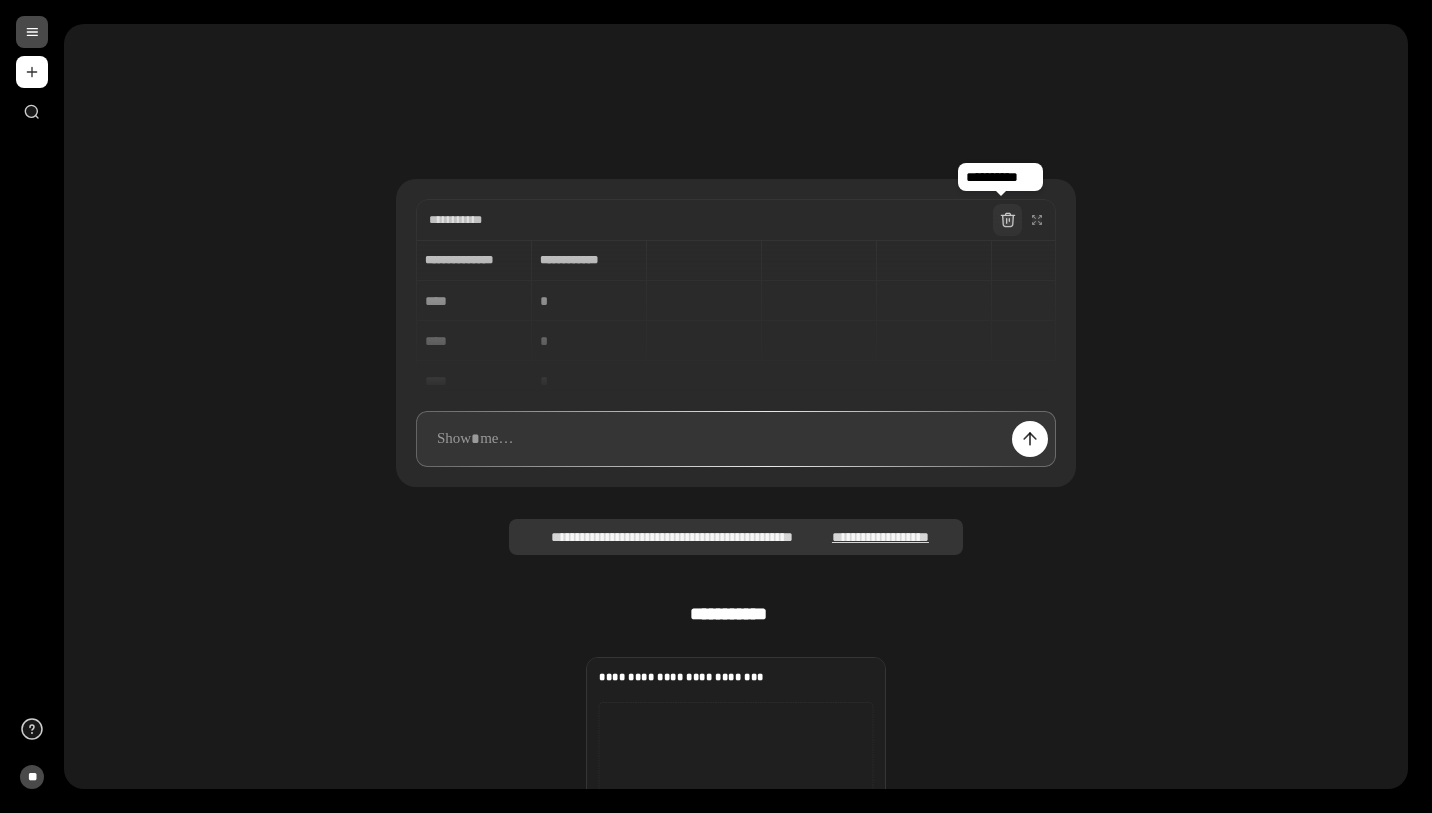 click on "**********" at bounding box center (736, 271) 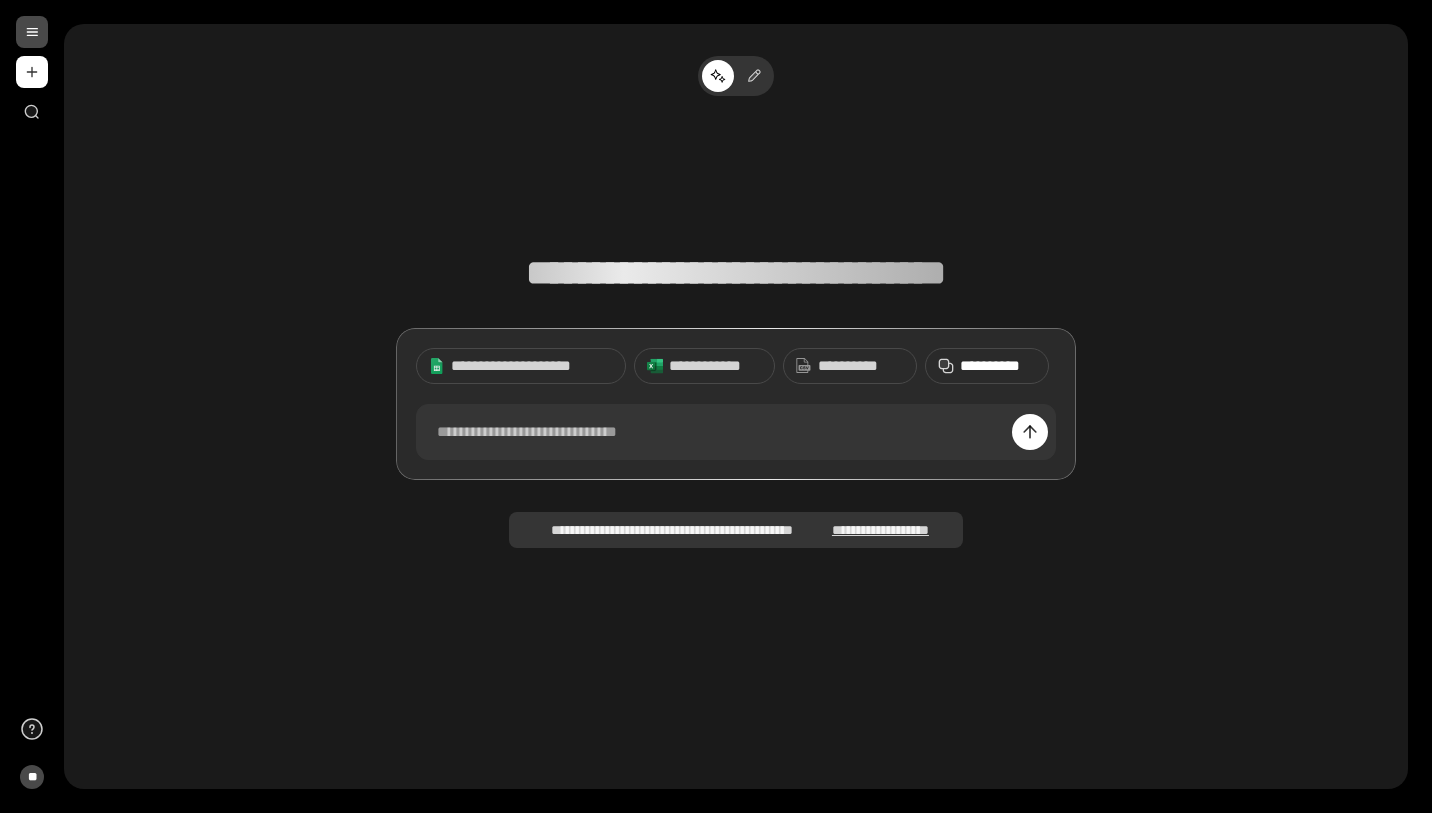 click on "**********" at bounding box center [998, 366] 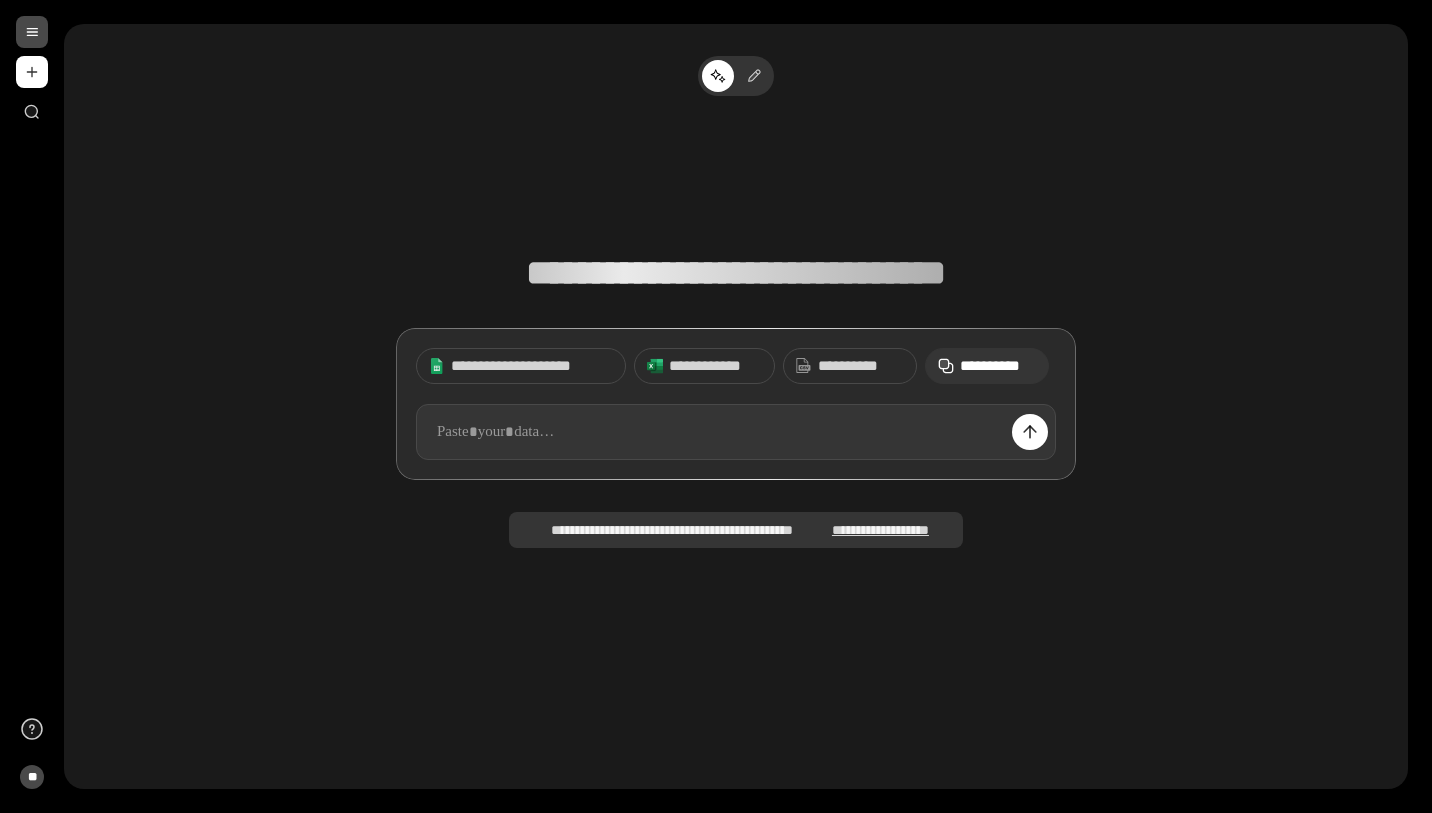 click at bounding box center [736, 432] 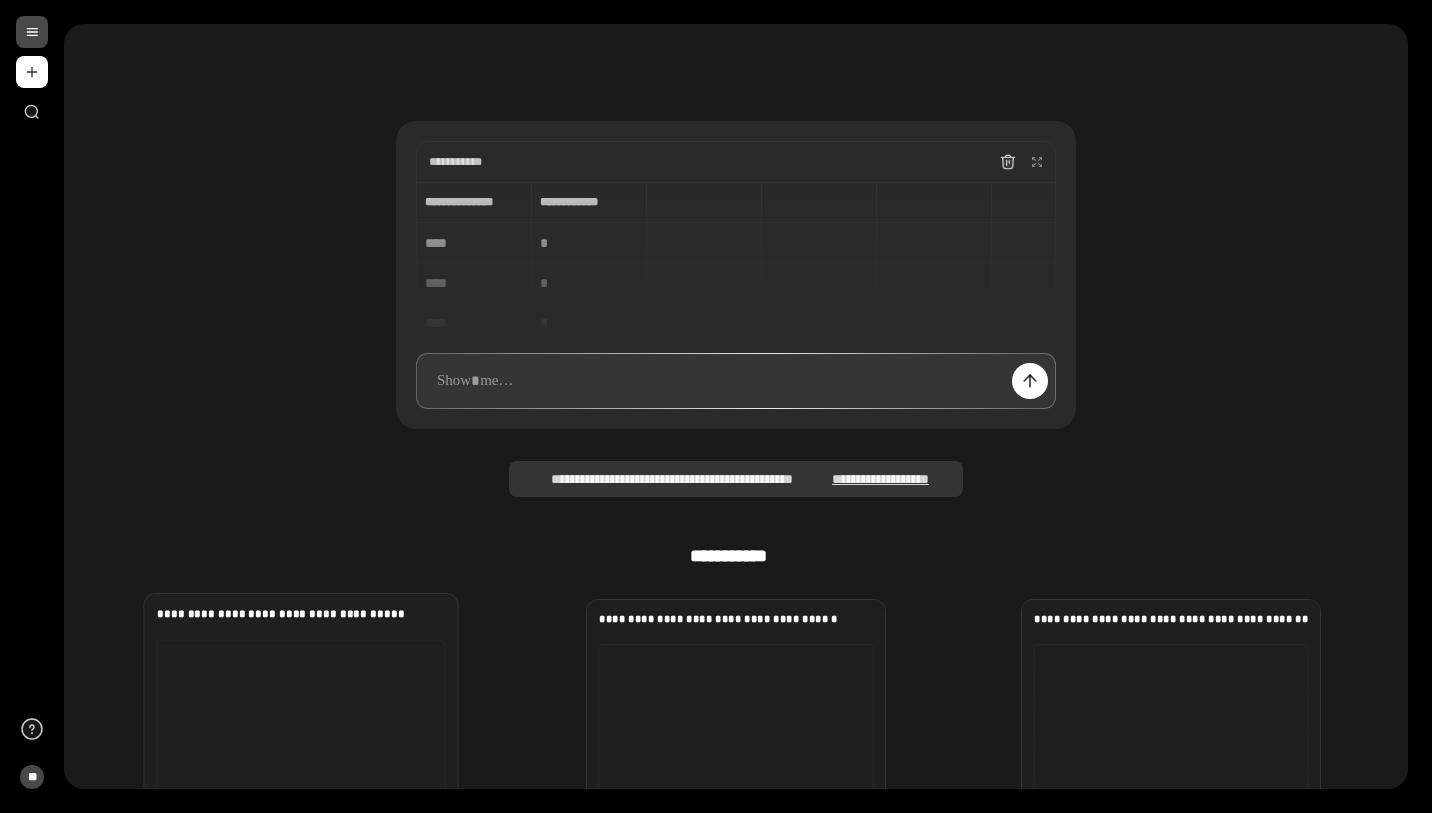 scroll, scrollTop: 0, scrollLeft: 0, axis: both 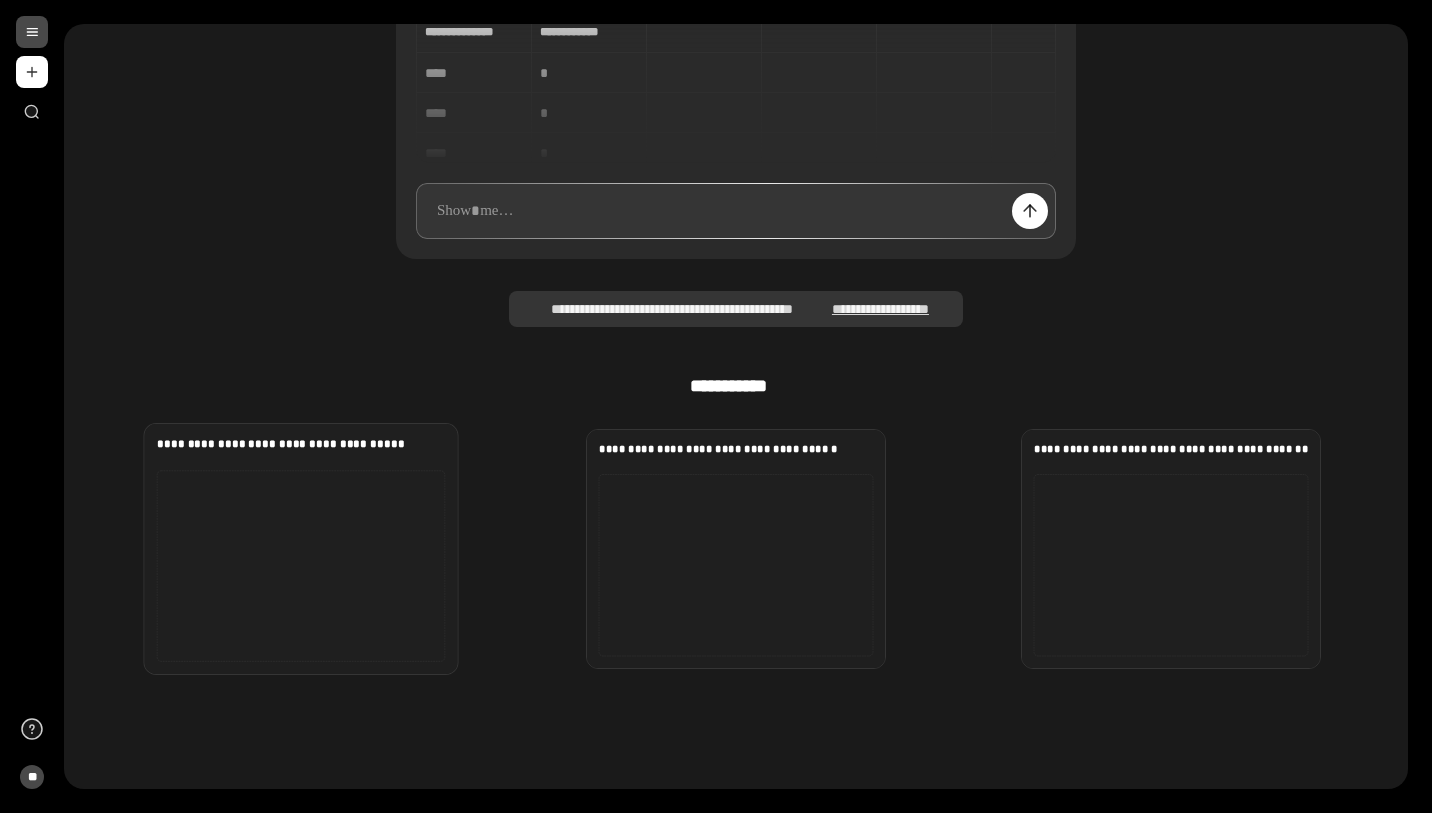 click 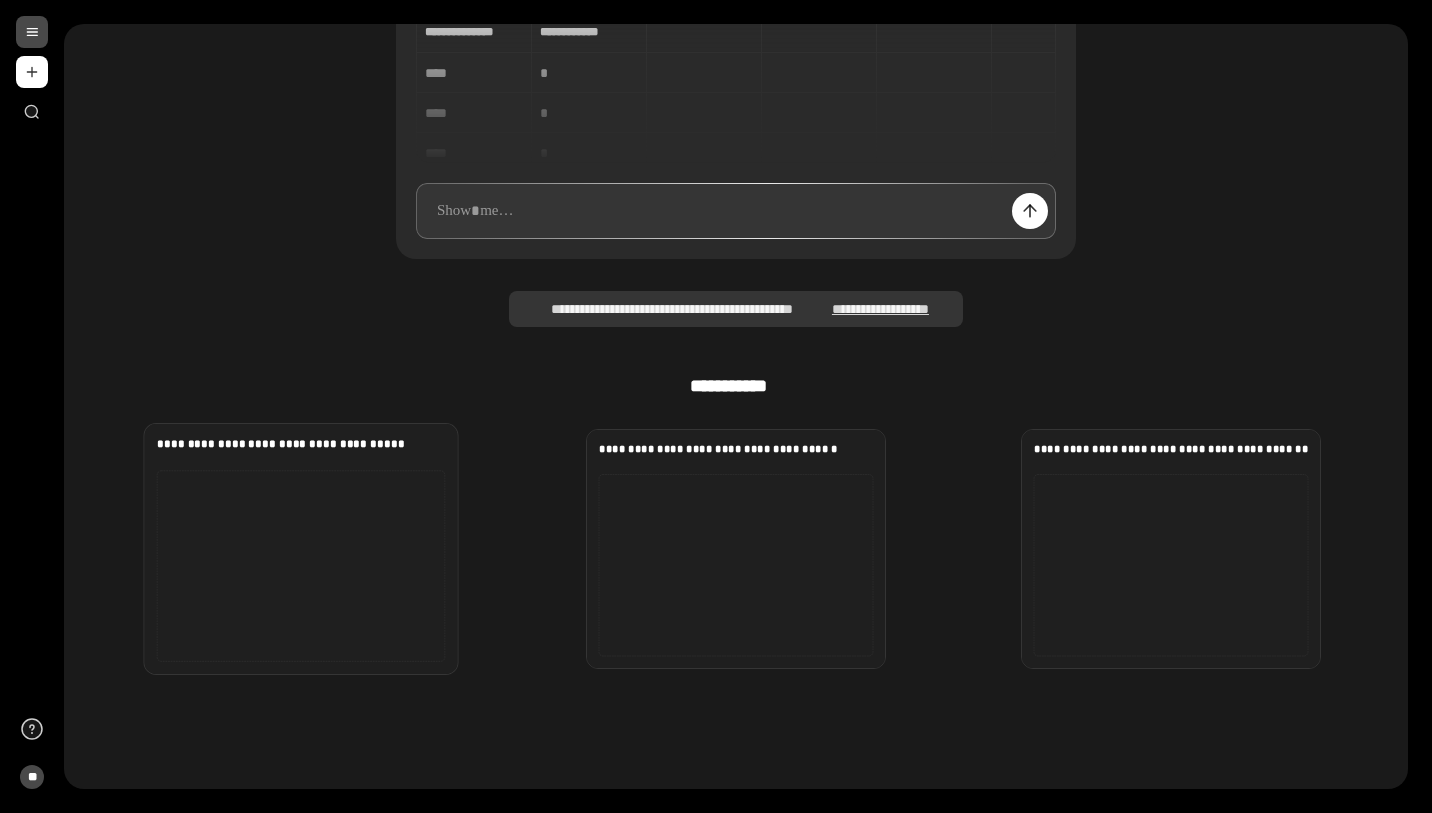 click 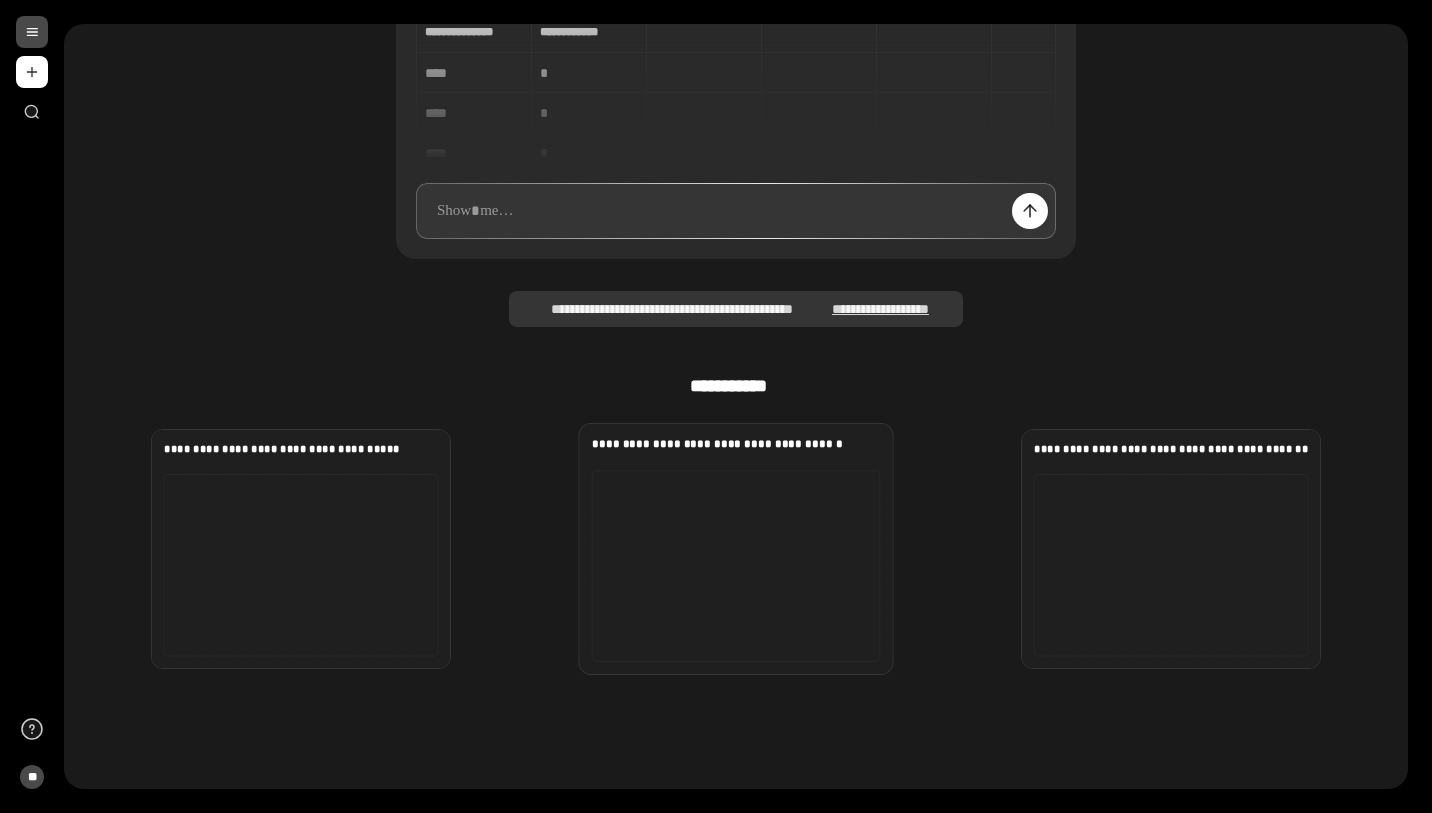 click 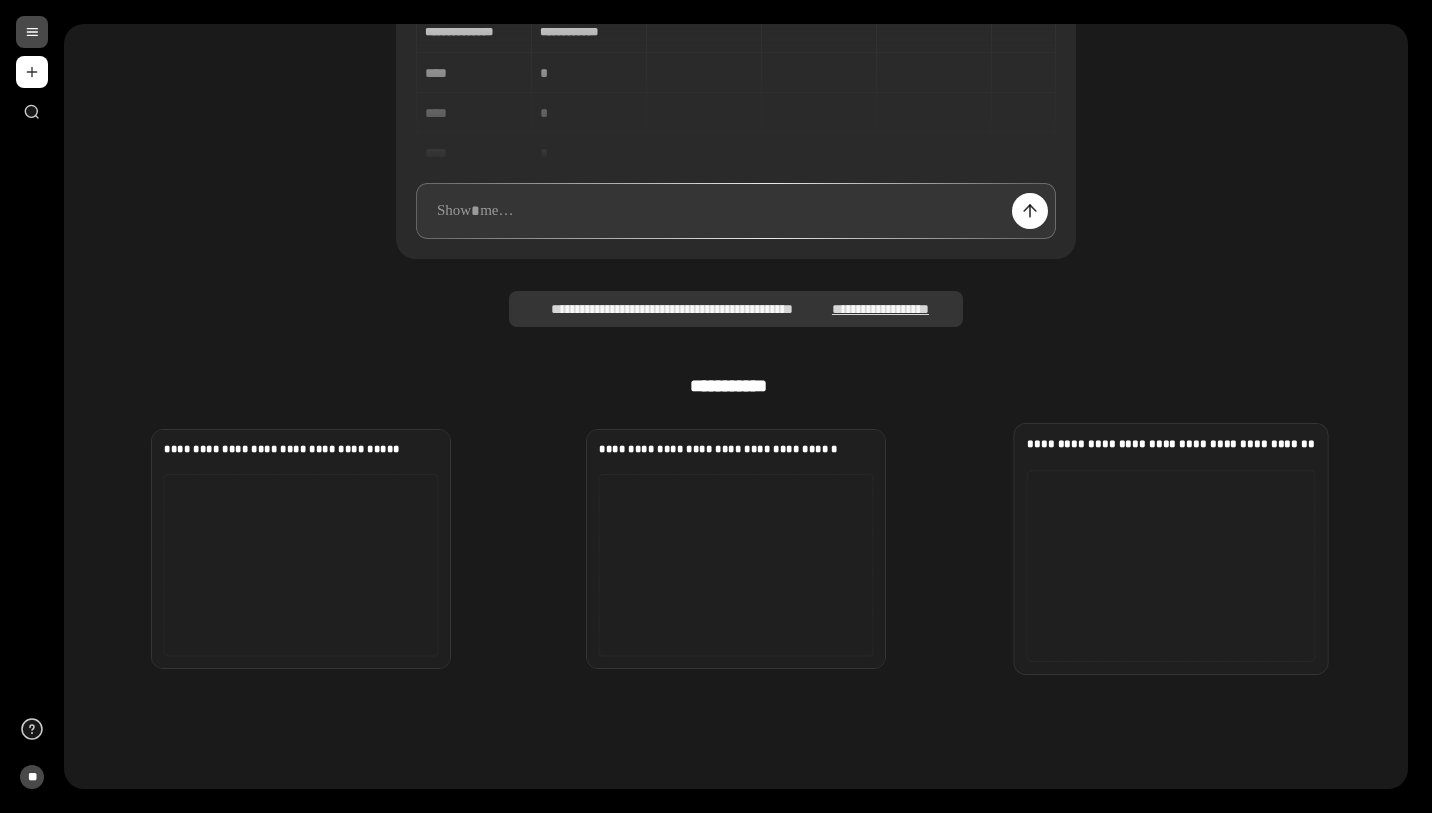 click 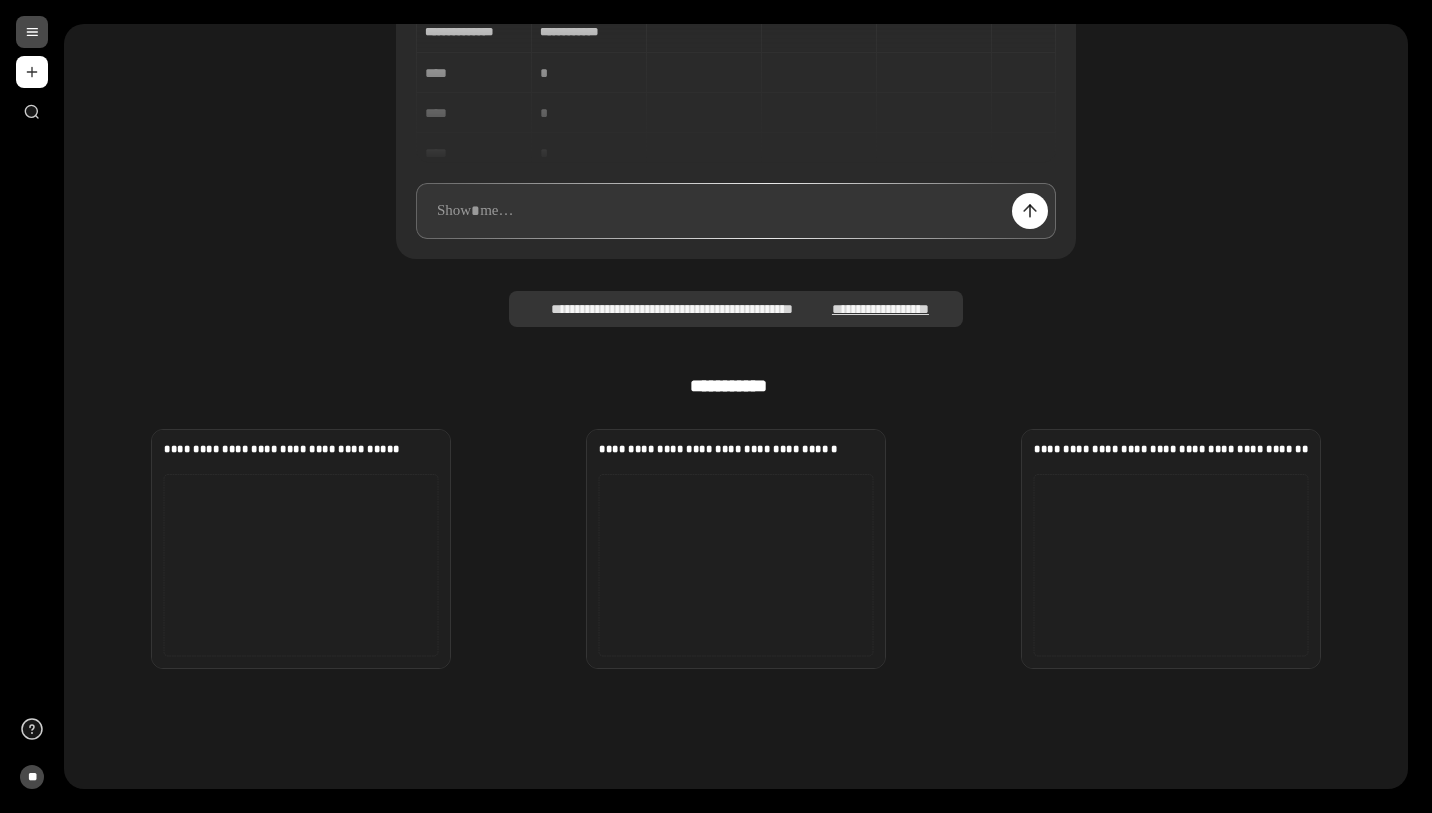 scroll, scrollTop: 0, scrollLeft: 0, axis: both 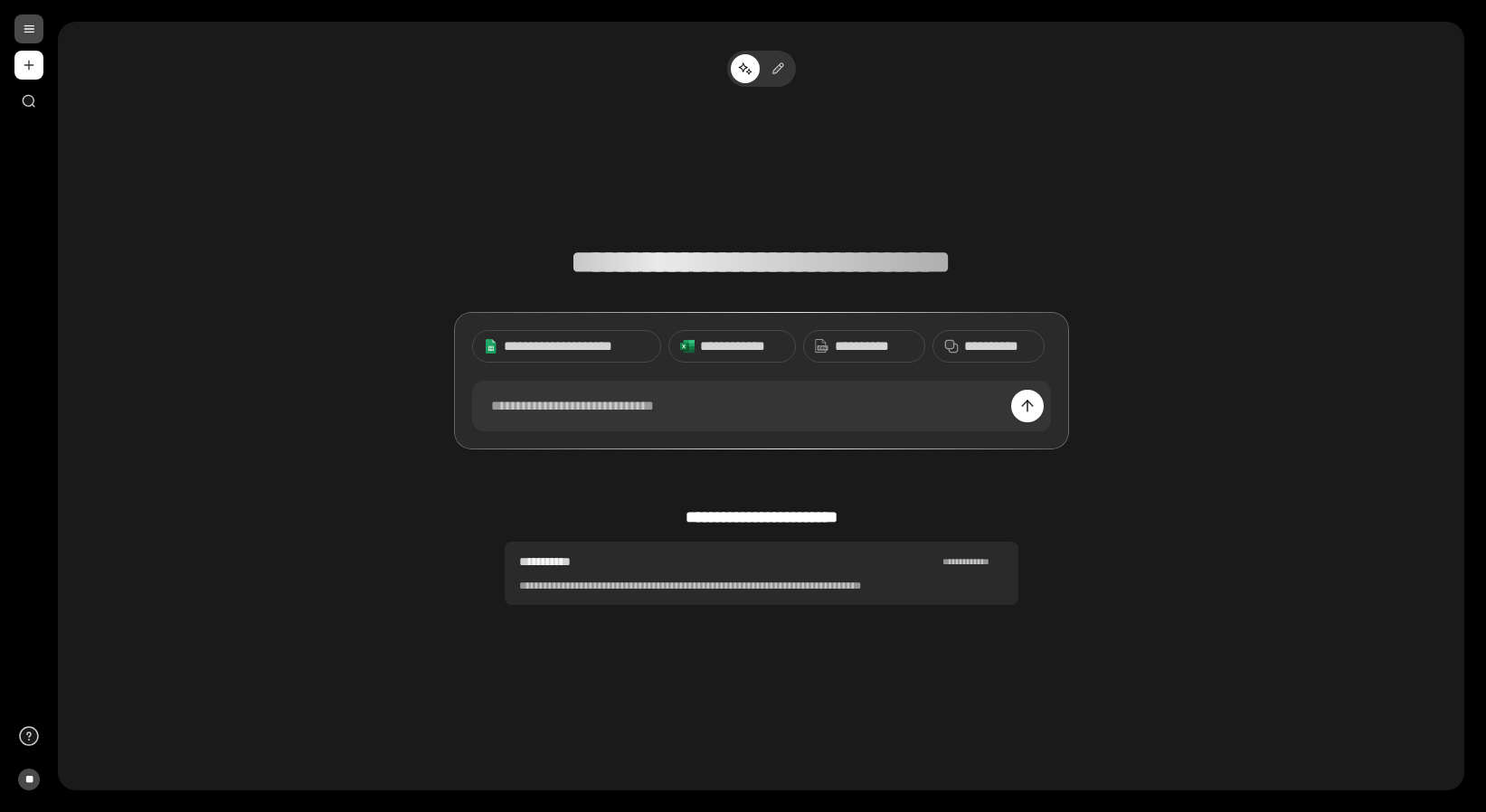 click on "**********" at bounding box center (762, 586) 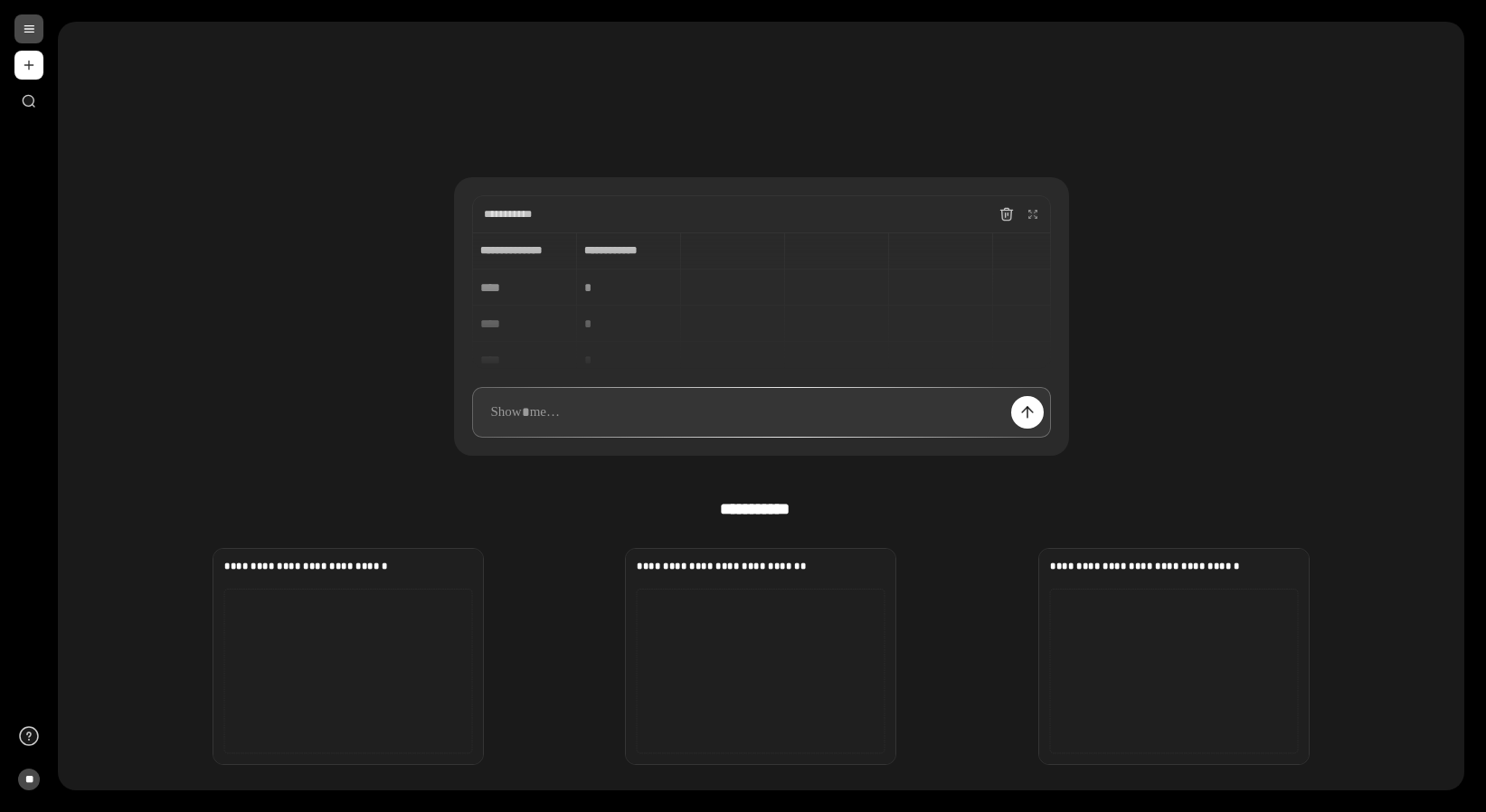 drag, startPoint x: 298, startPoint y: 64, endPoint x: 393, endPoint y: 10, distance: 109.27488 